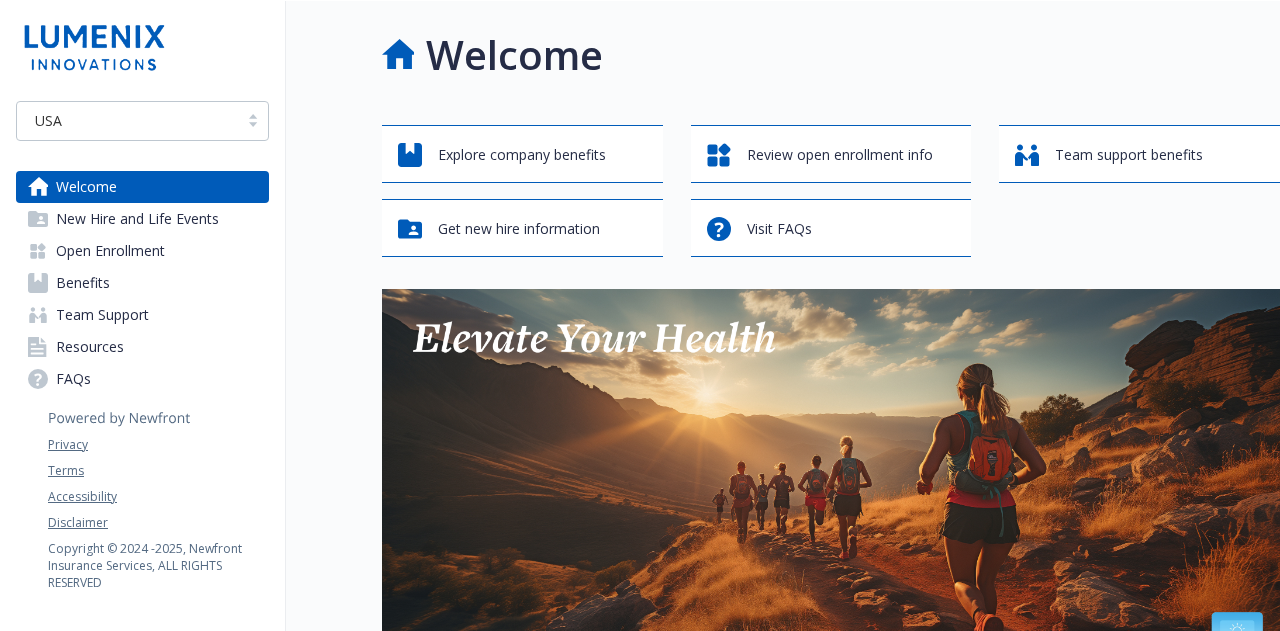 scroll, scrollTop: 0, scrollLeft: 0, axis: both 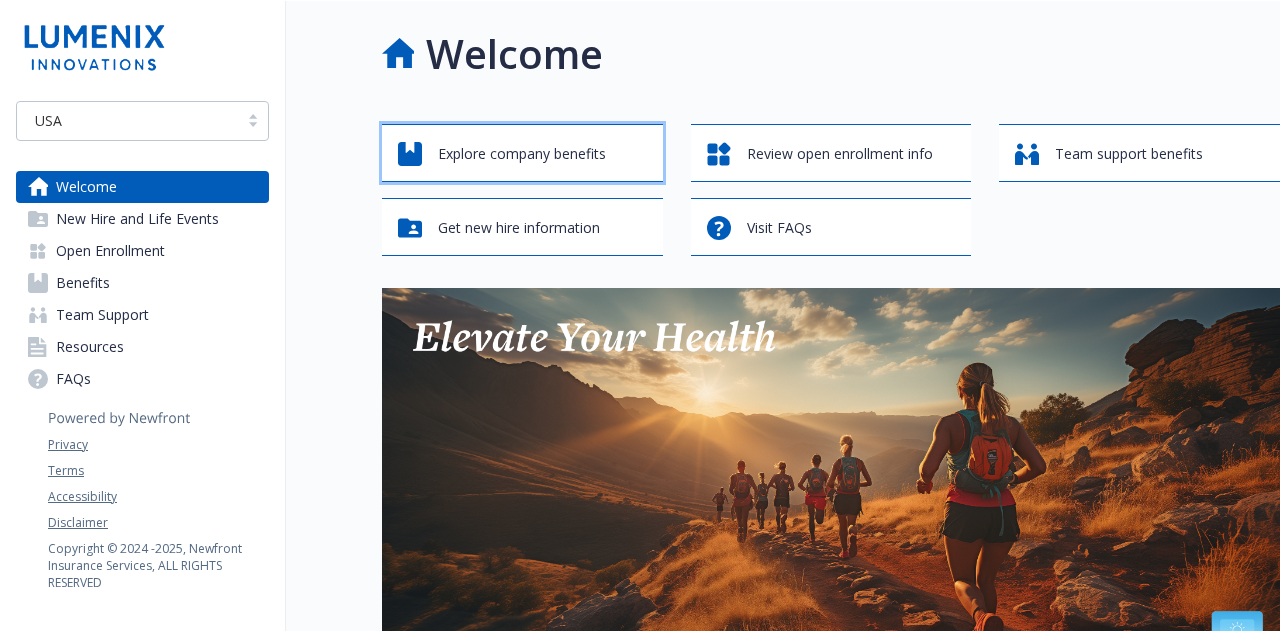 click on "Explore company benefits" at bounding box center [522, 154] 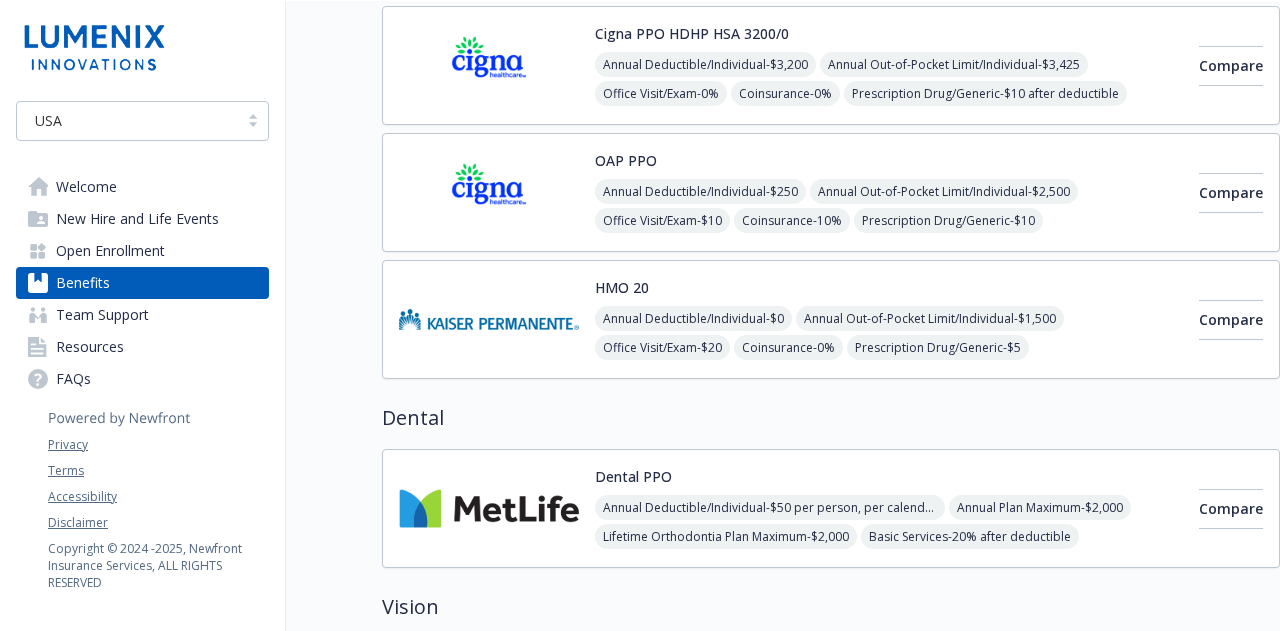 scroll, scrollTop: 205, scrollLeft: 0, axis: vertical 